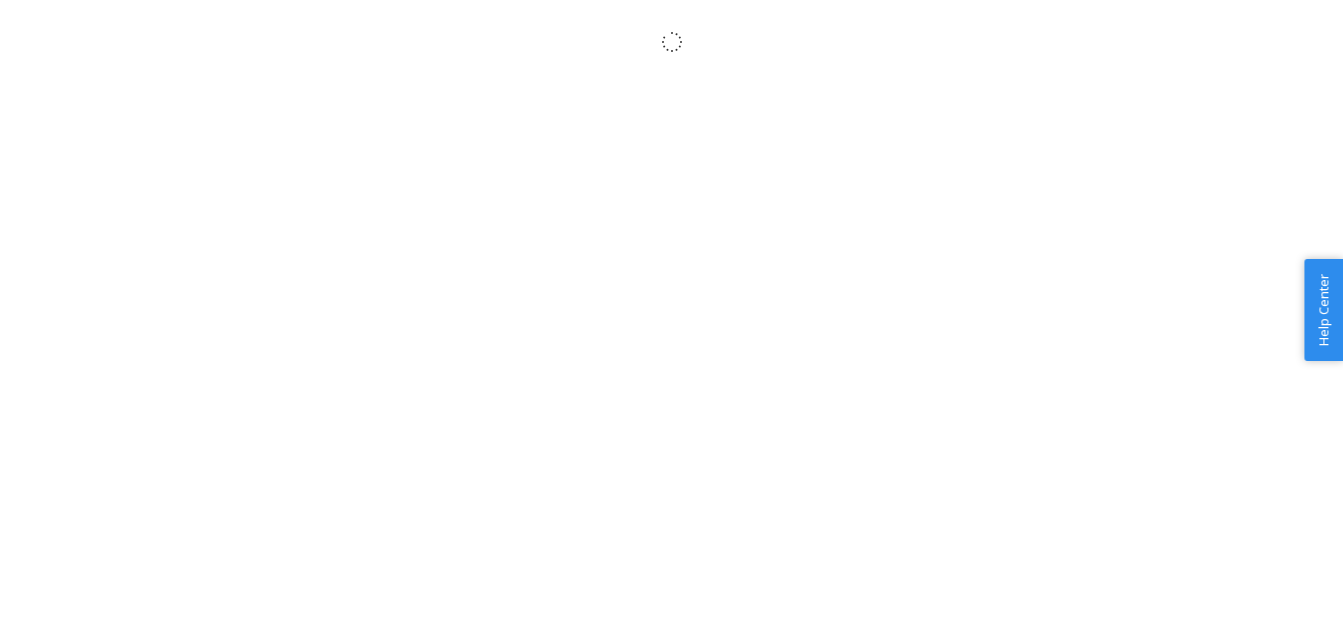 scroll, scrollTop: 0, scrollLeft: 0, axis: both 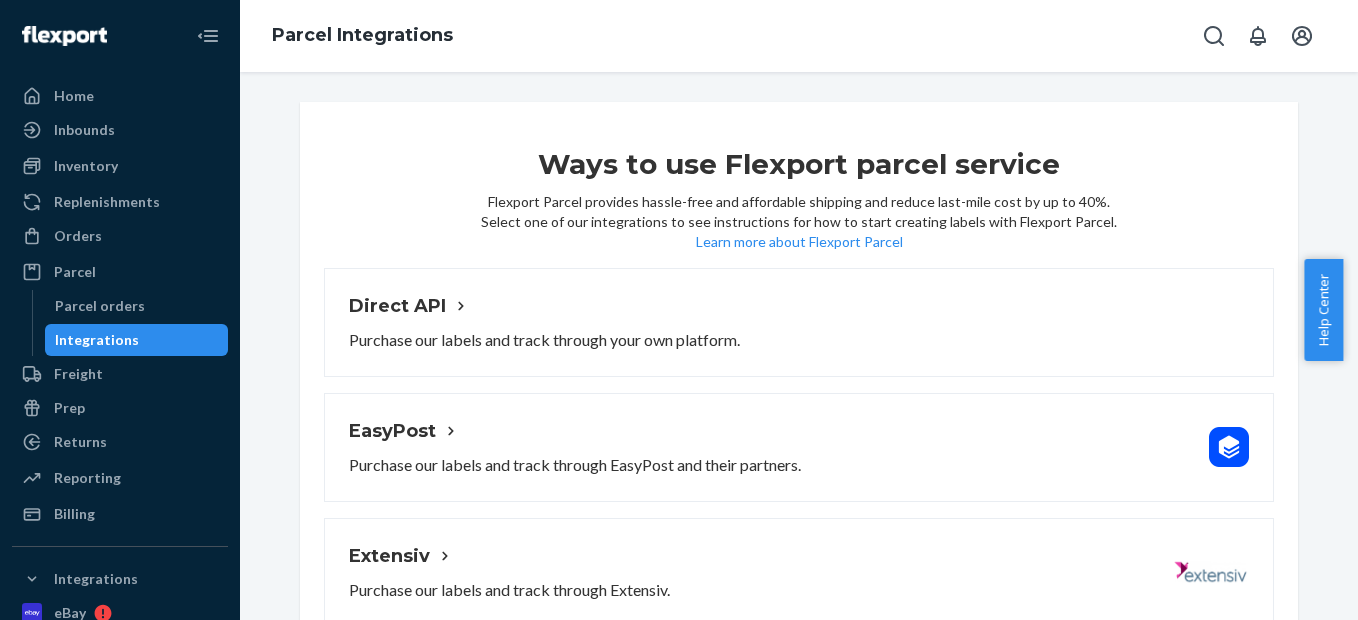 click on "Integrations" at bounding box center (137, 340) 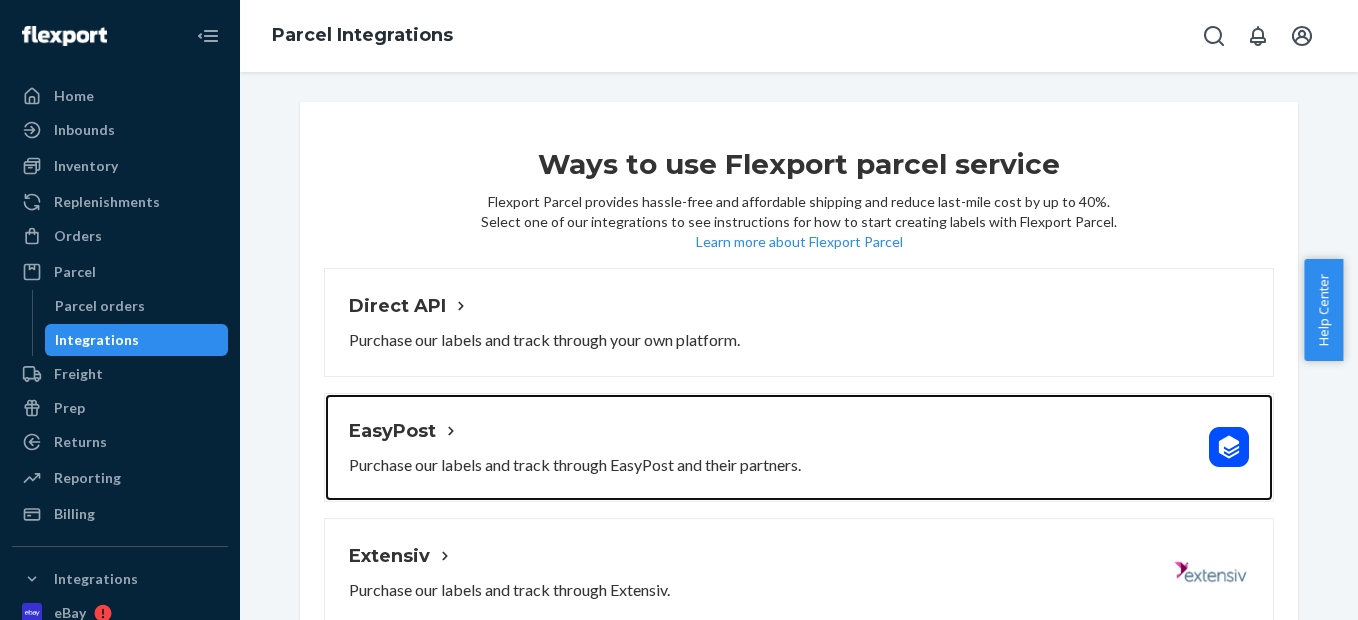 click 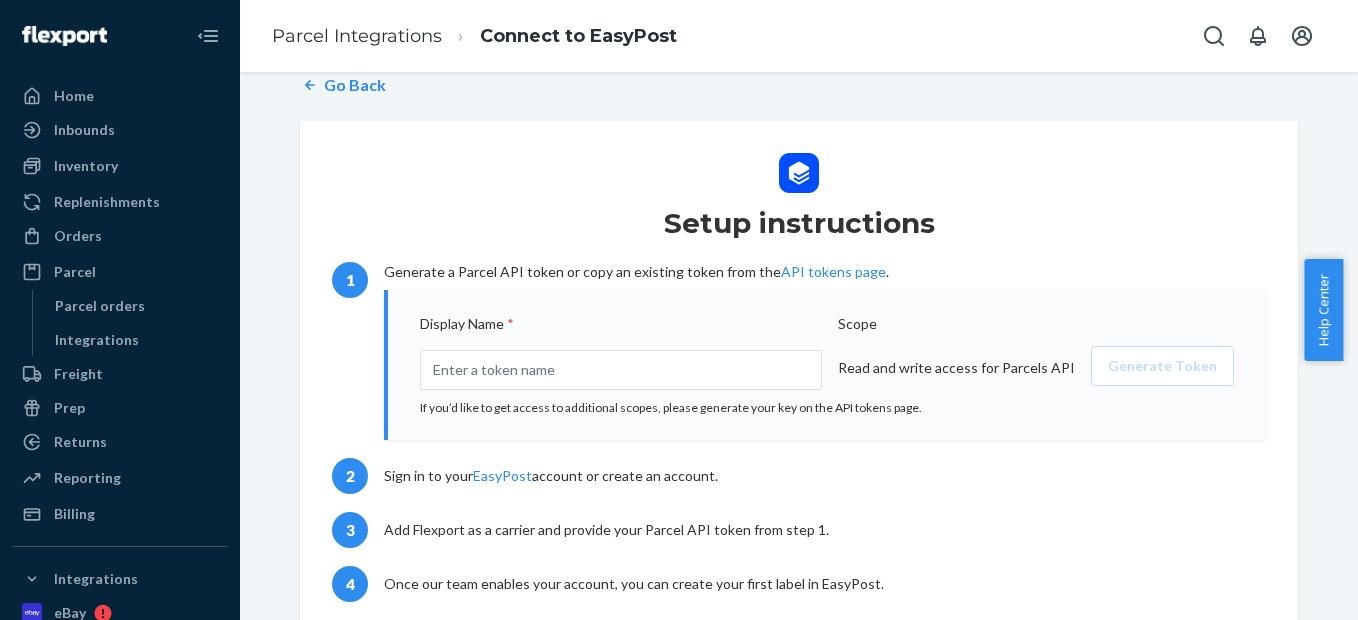 scroll, scrollTop: 0, scrollLeft: 0, axis: both 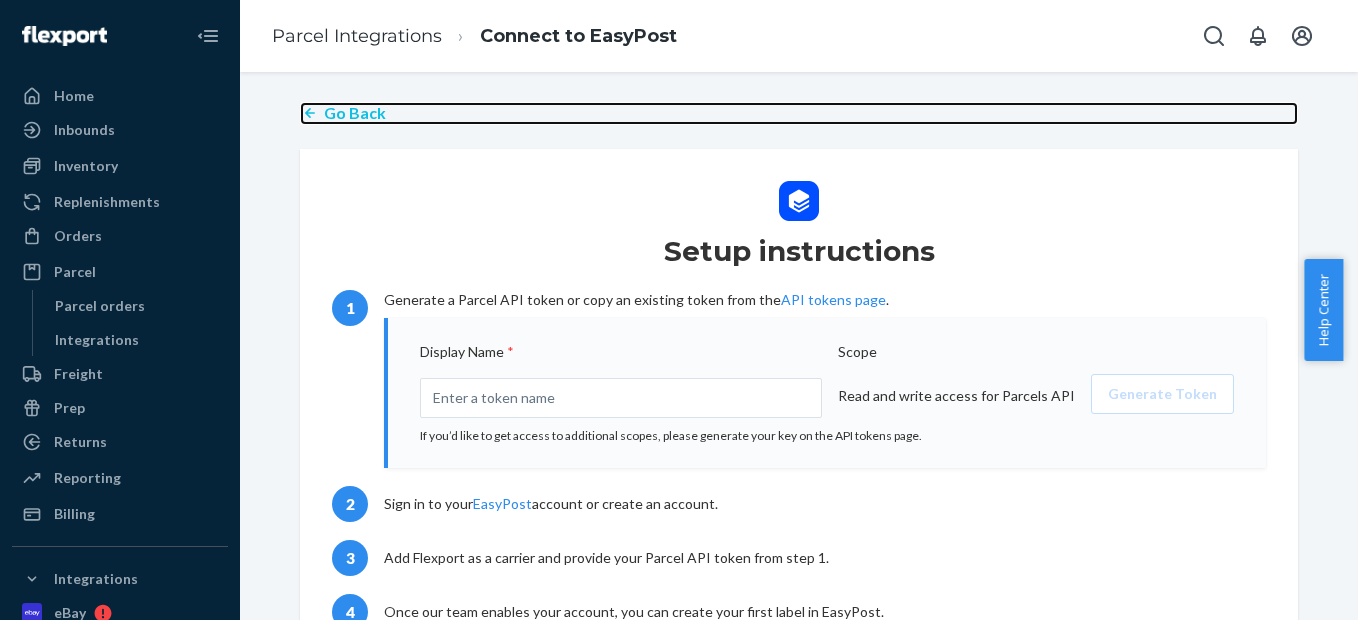 click 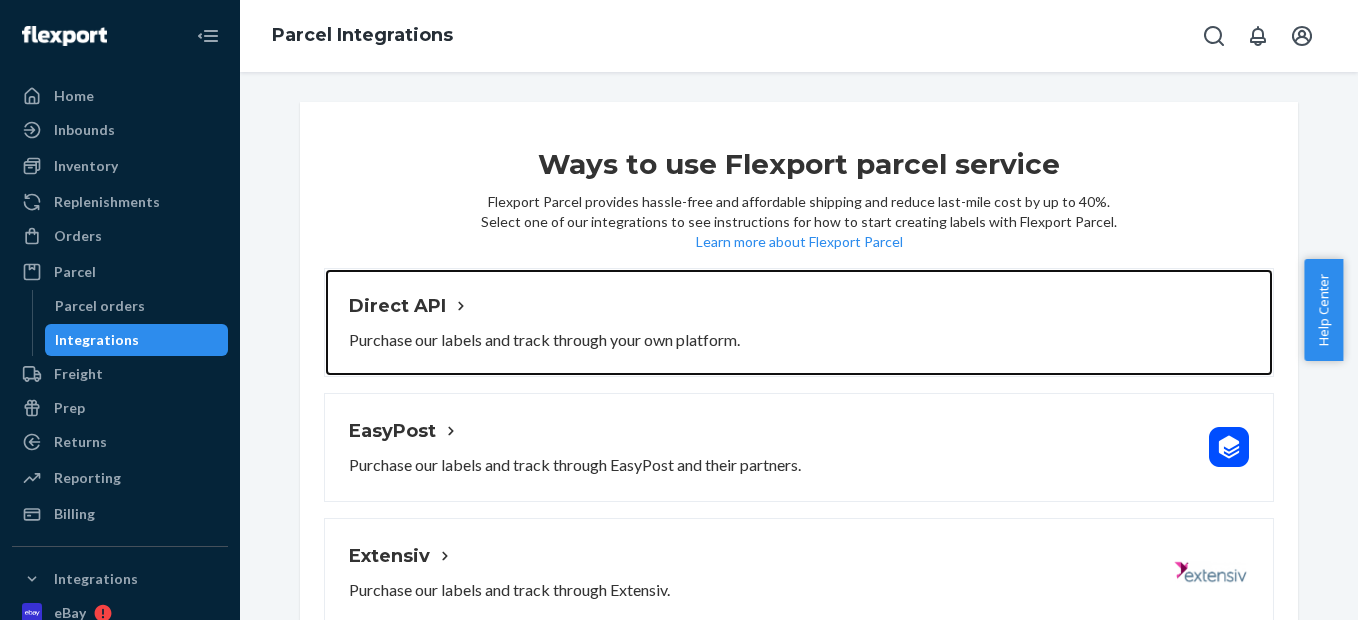 click on "Direct API   Purchase our labels and track through your own platform." at bounding box center (544, 322) 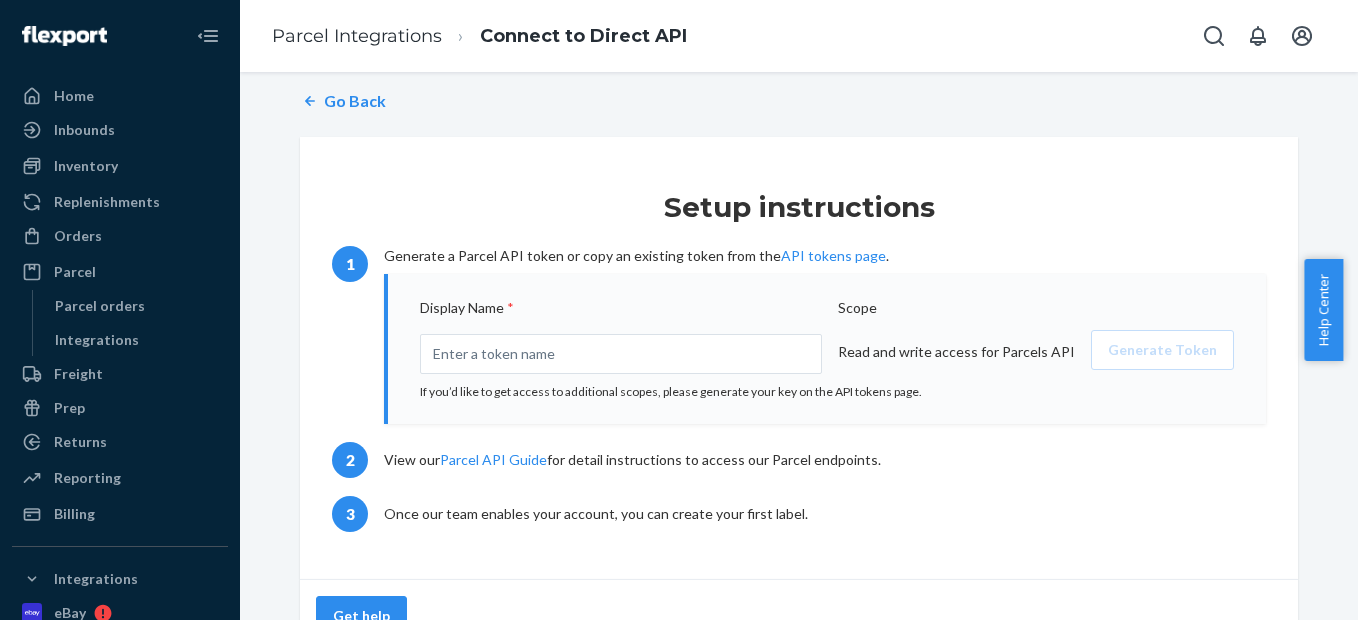 scroll, scrollTop: 0, scrollLeft: 0, axis: both 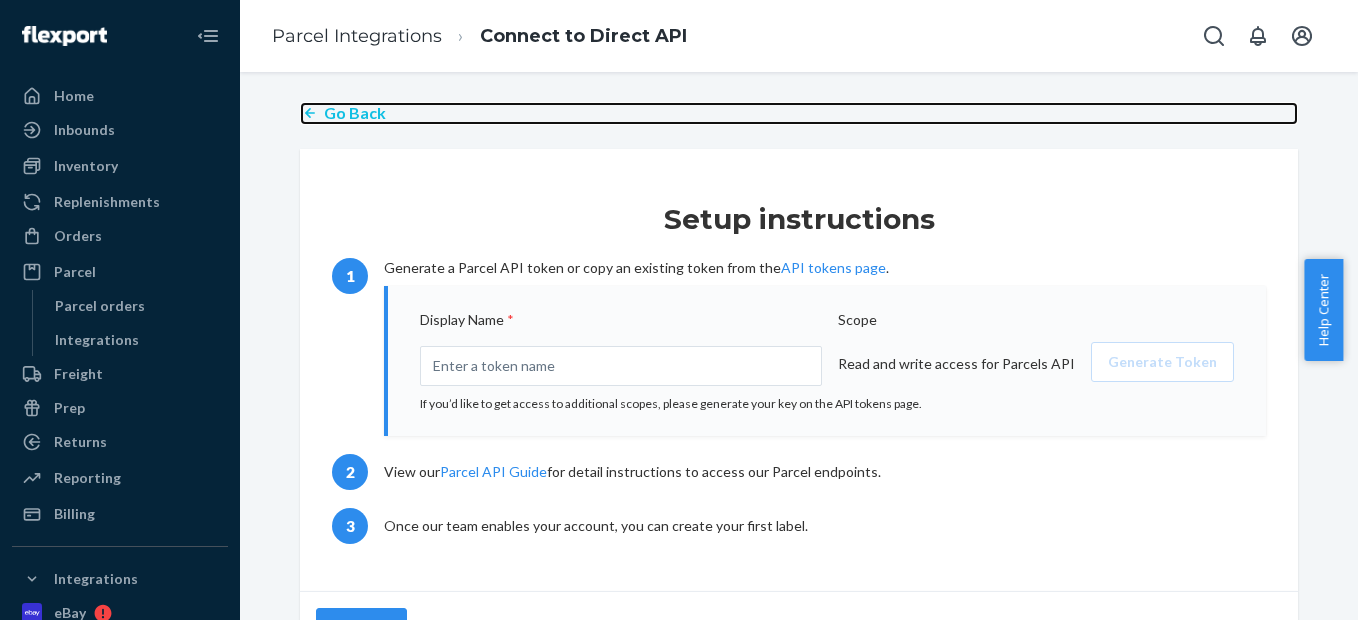 click 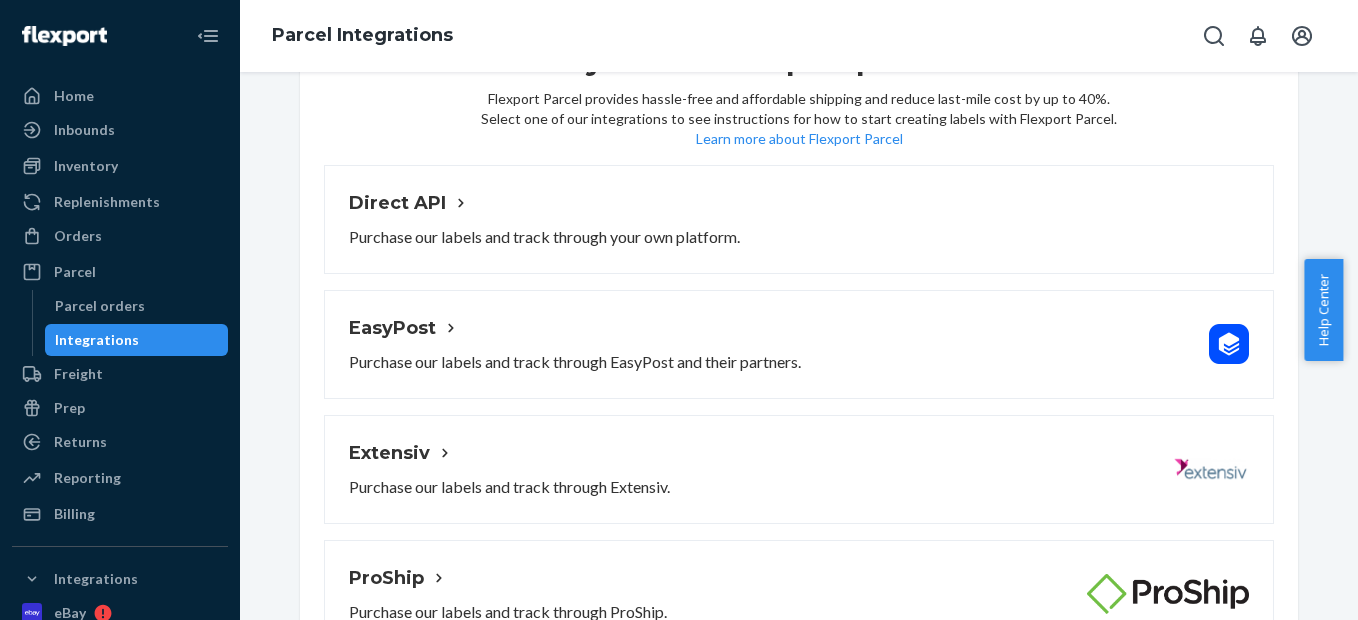 scroll, scrollTop: 155, scrollLeft: 0, axis: vertical 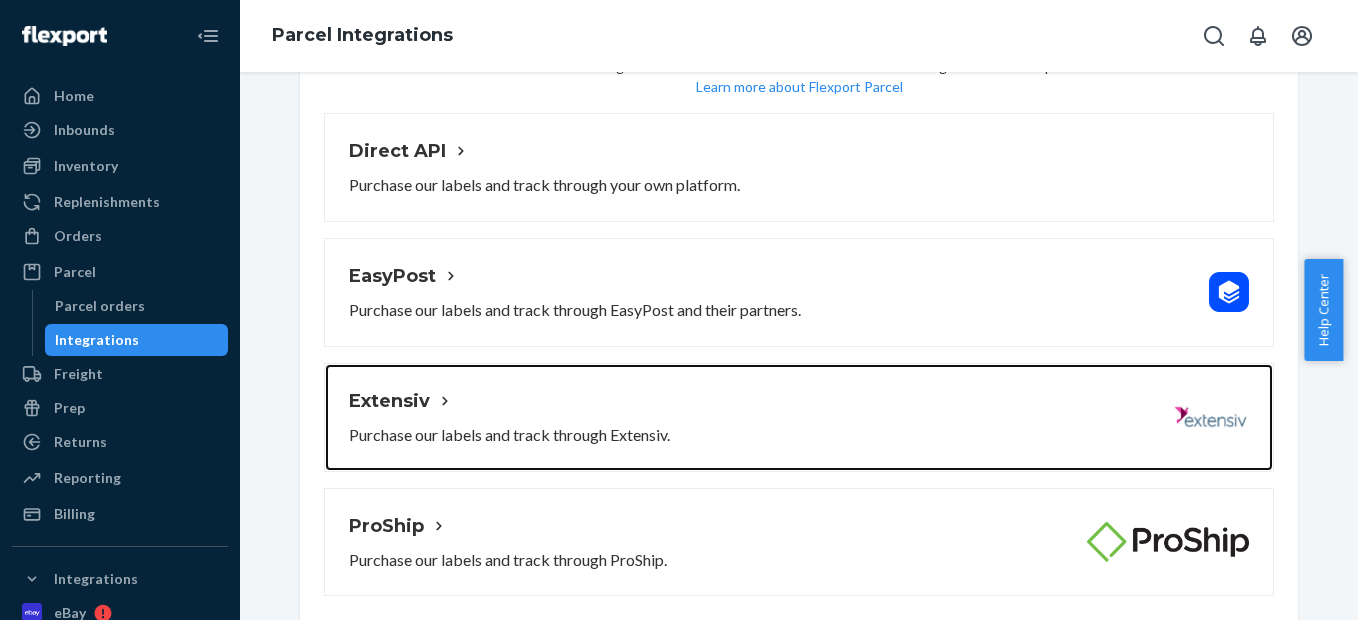 click on "Extensiv" at bounding box center (509, 401) 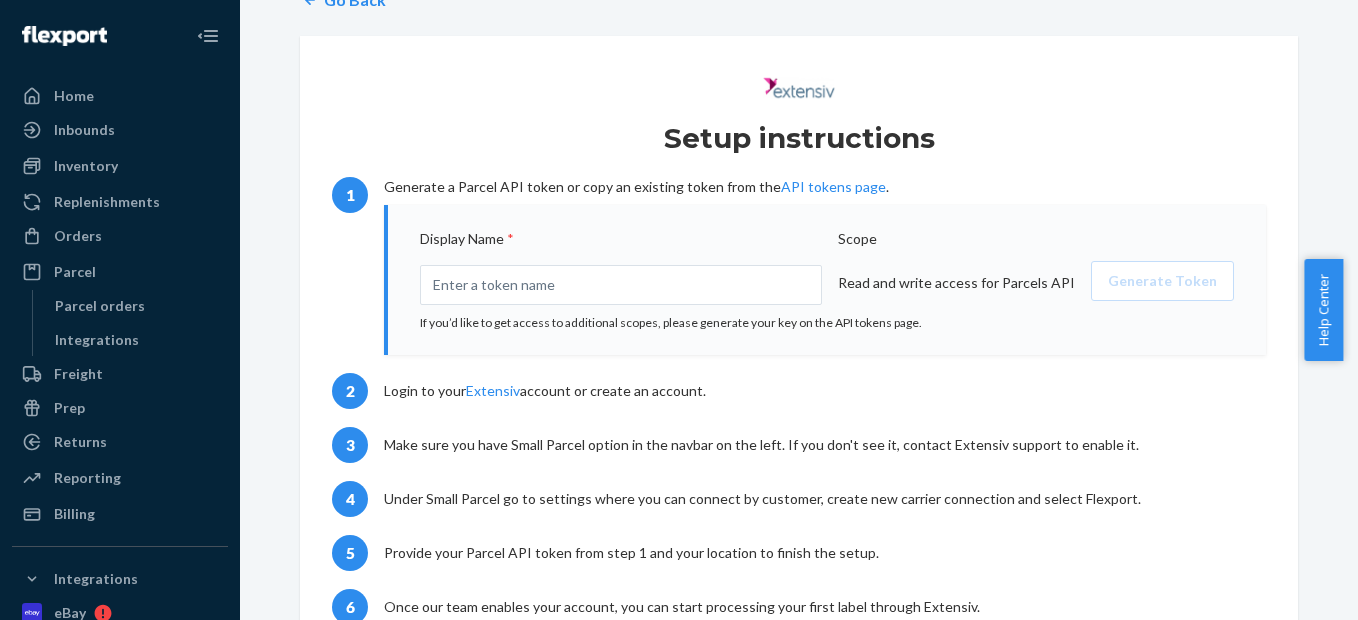 scroll, scrollTop: 0, scrollLeft: 0, axis: both 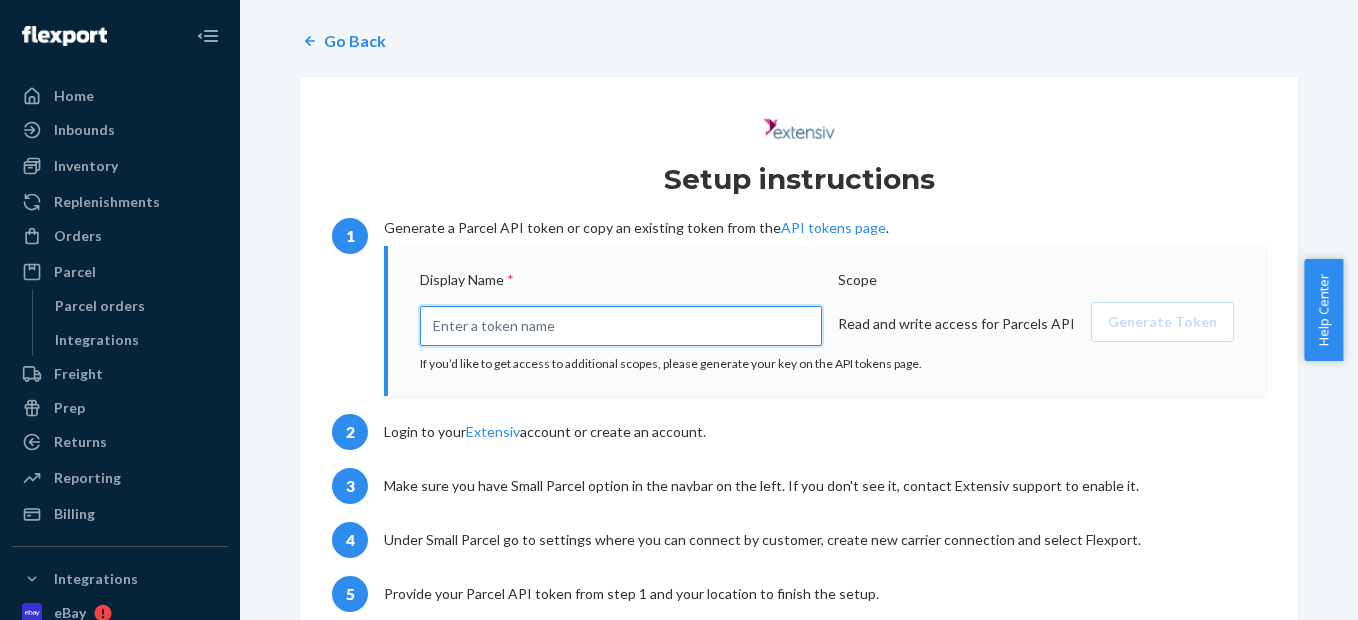 click at bounding box center (621, 326) 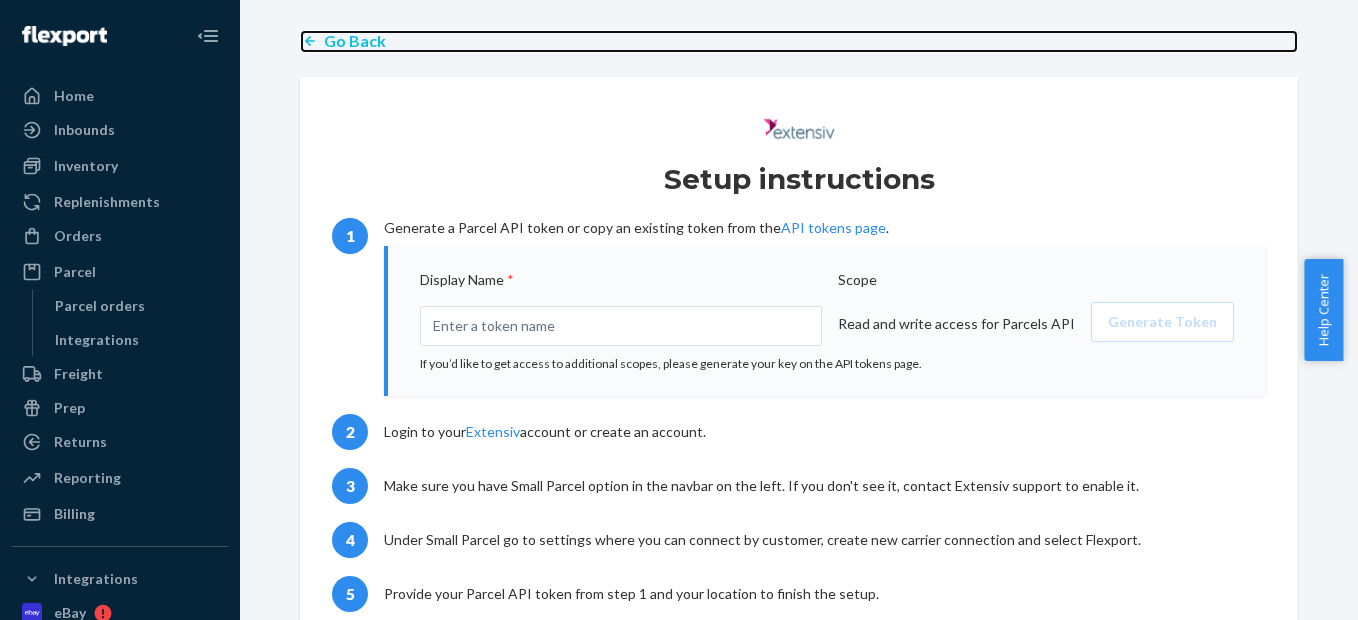 click 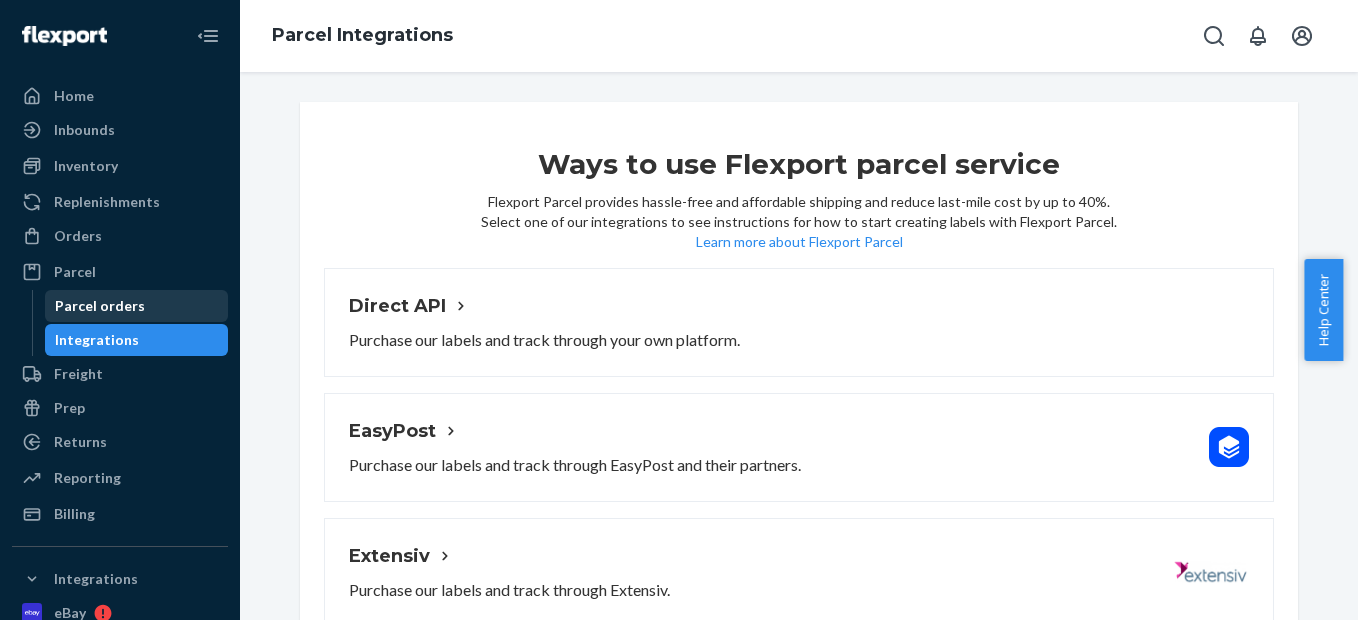 click on "Parcel orders" at bounding box center [137, 306] 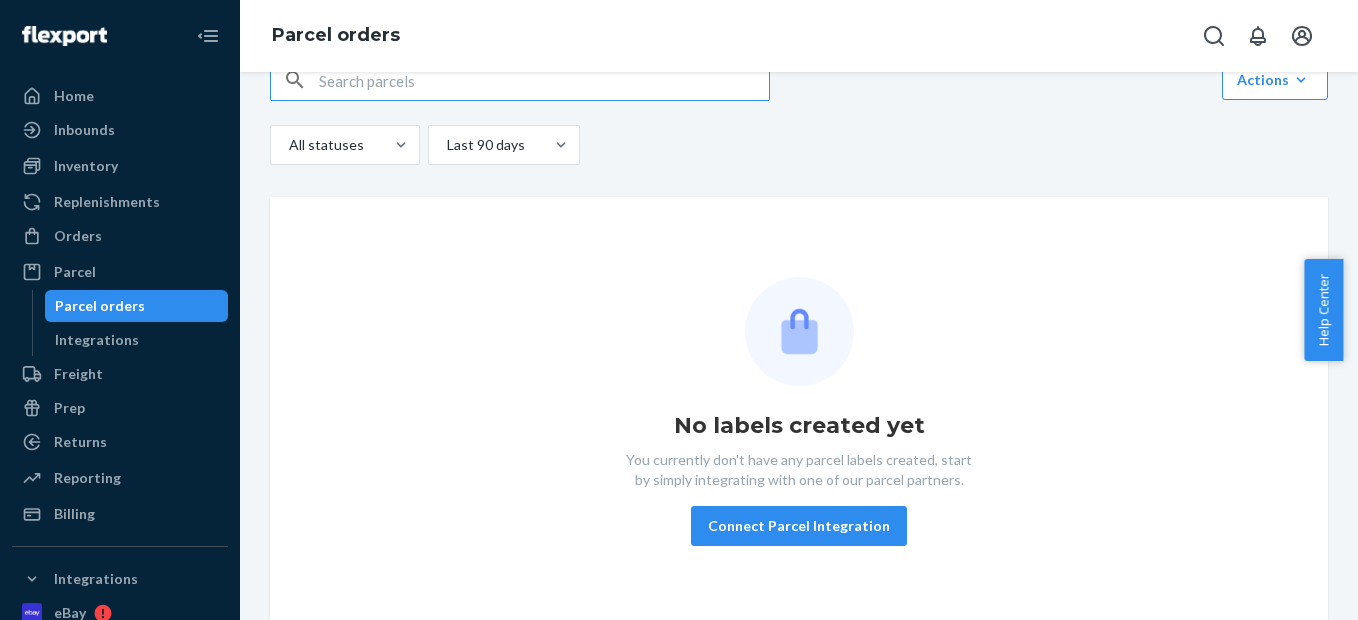 scroll, scrollTop: 49, scrollLeft: 0, axis: vertical 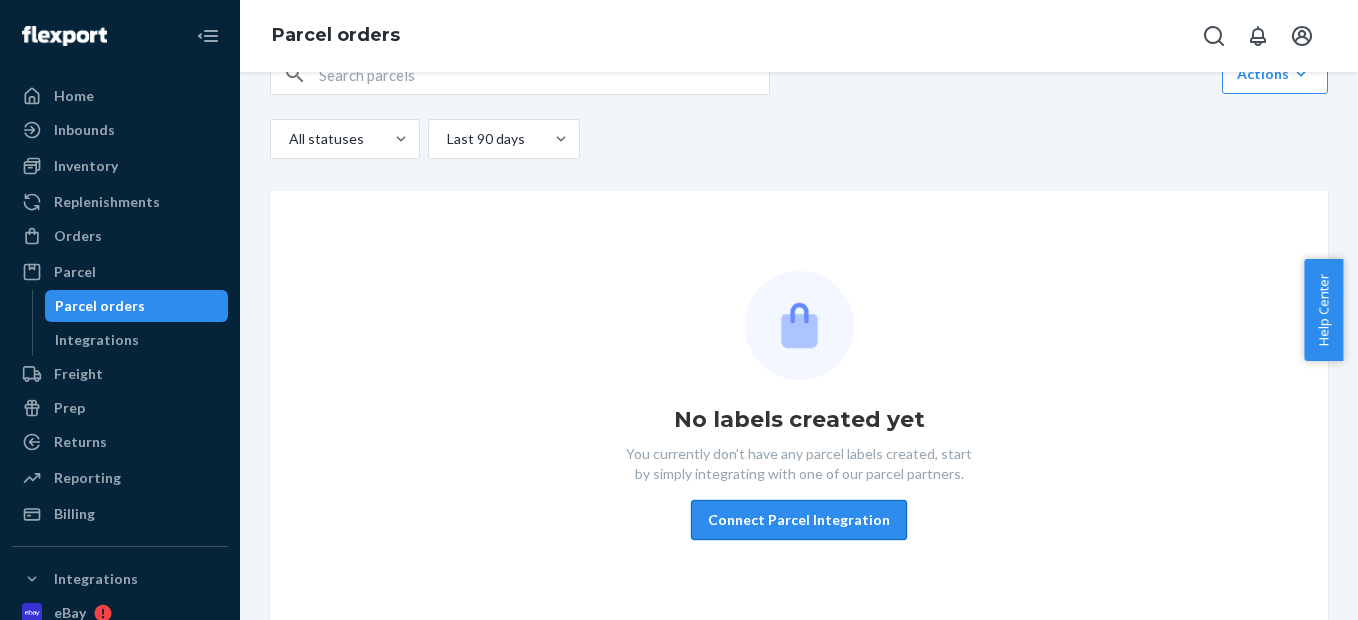 click on "Connect Parcel Integration" at bounding box center [799, 520] 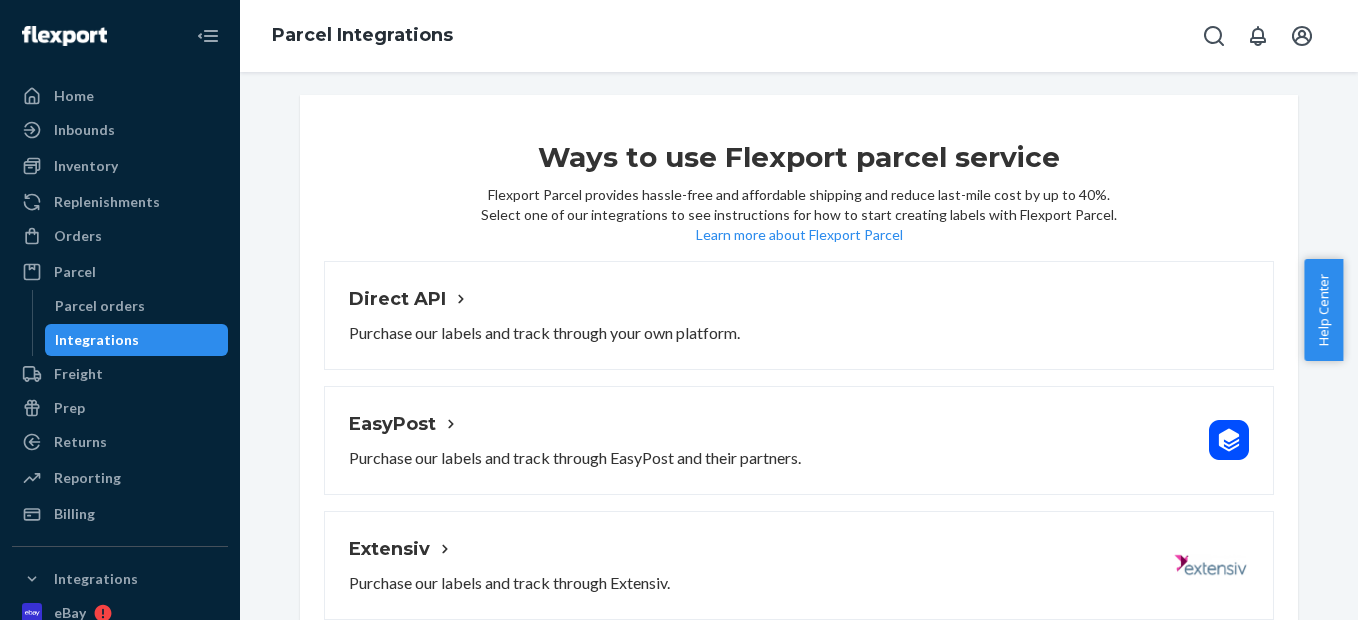scroll, scrollTop: 0, scrollLeft: 0, axis: both 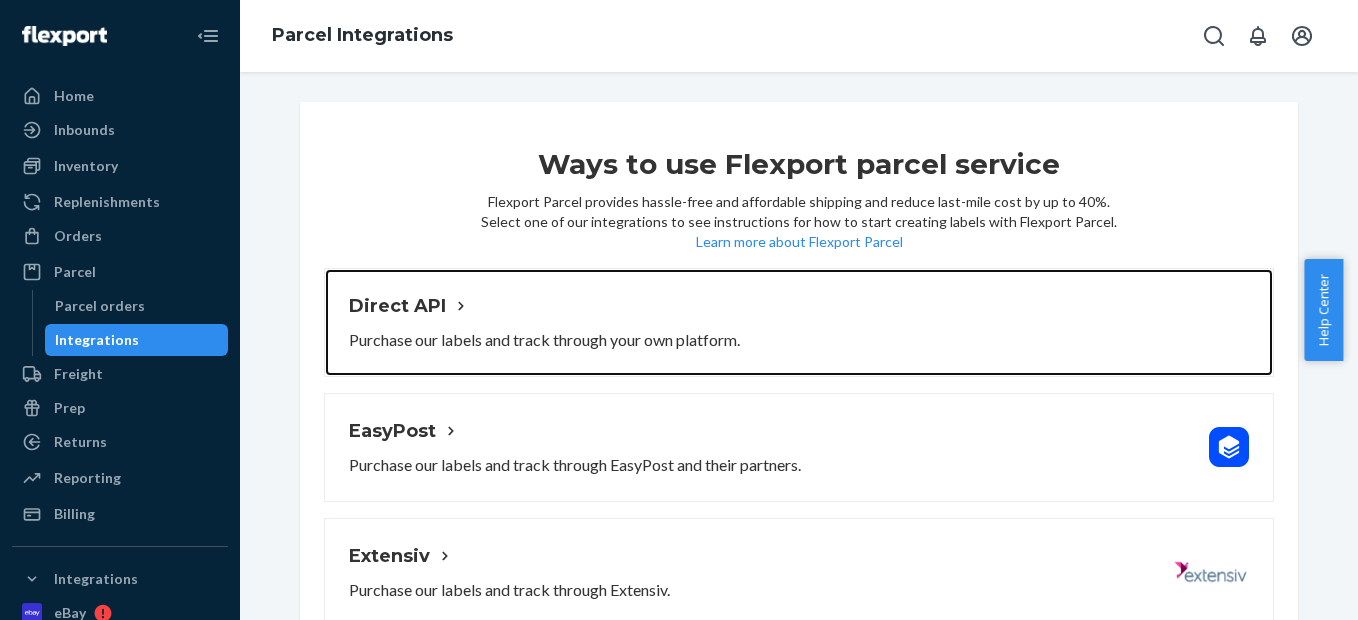 click on "Purchase our labels and track through your own platform." at bounding box center [544, 340] 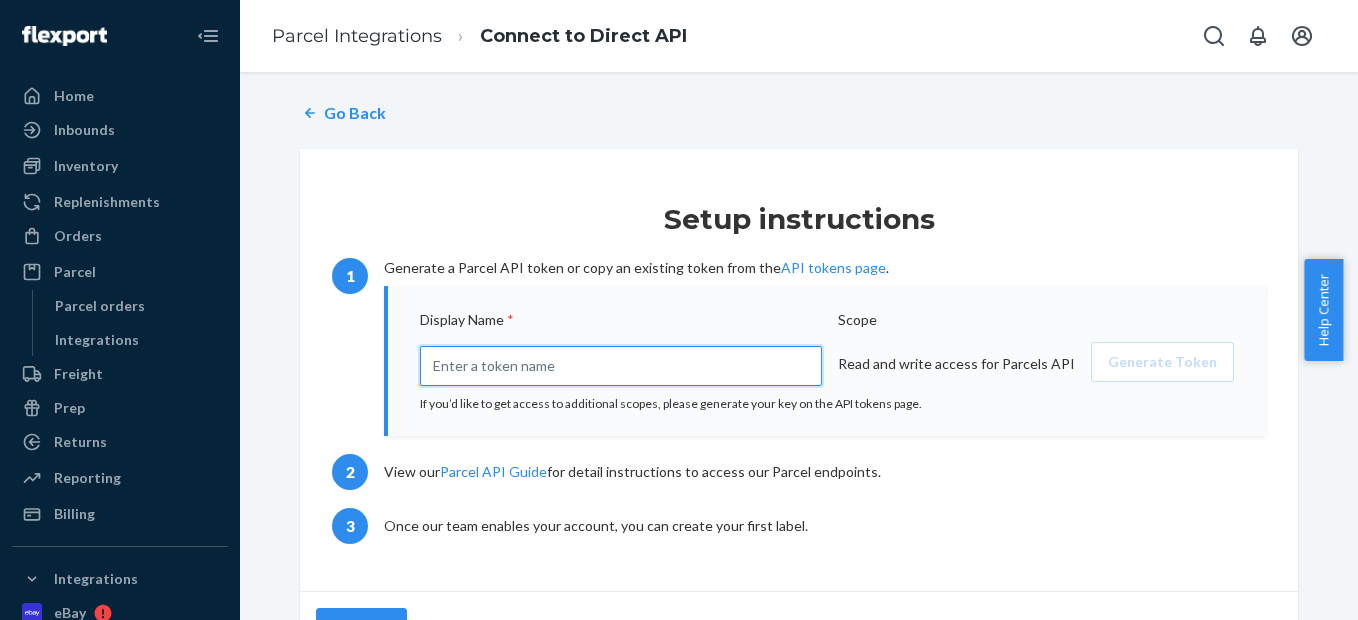 click at bounding box center (621, 366) 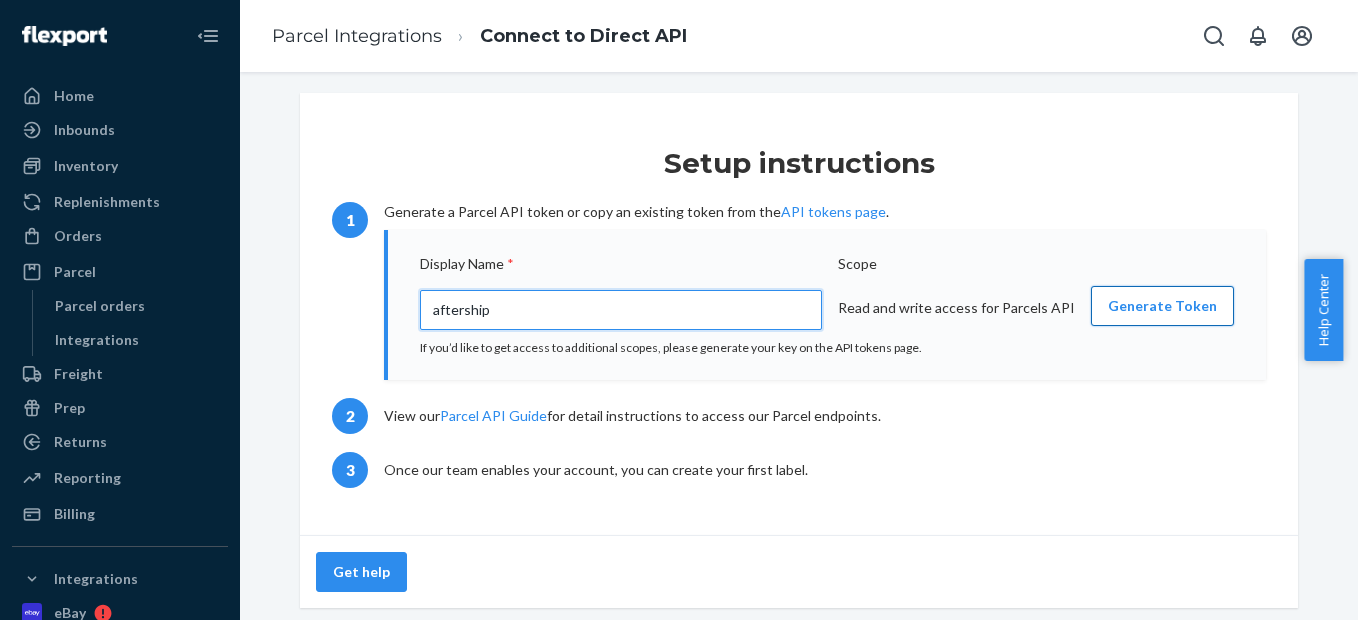 type on "aftership" 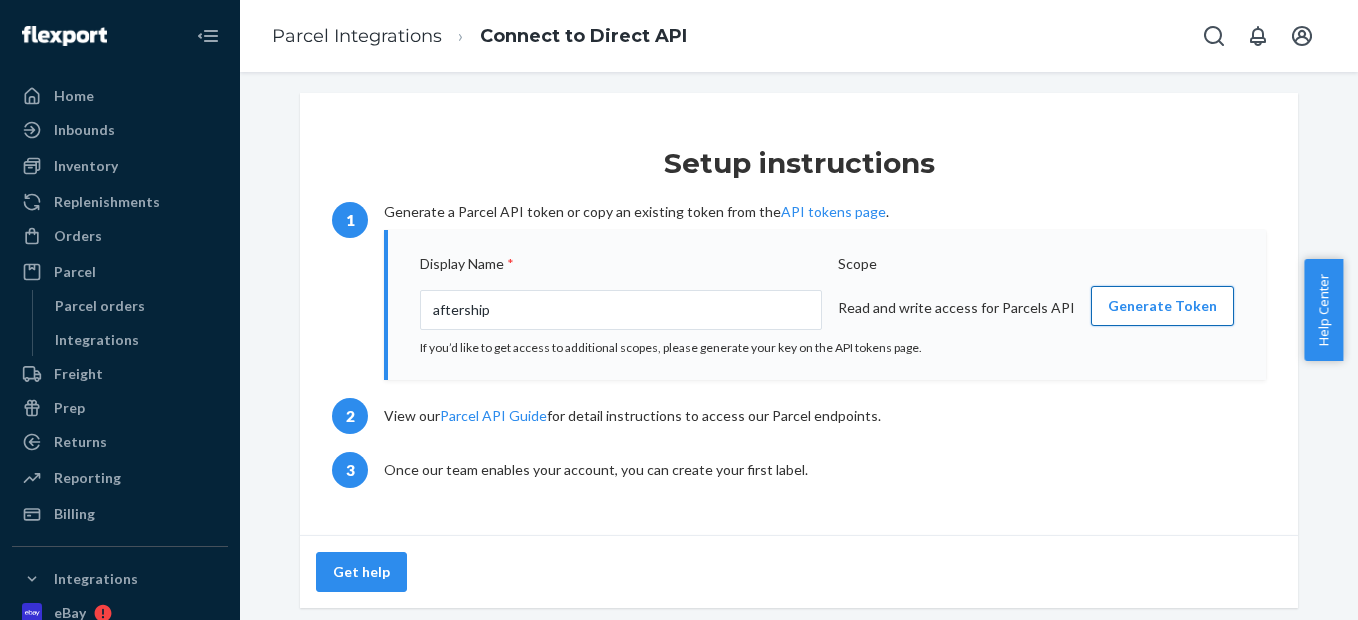 click on "Generate Token" at bounding box center [1162, 306] 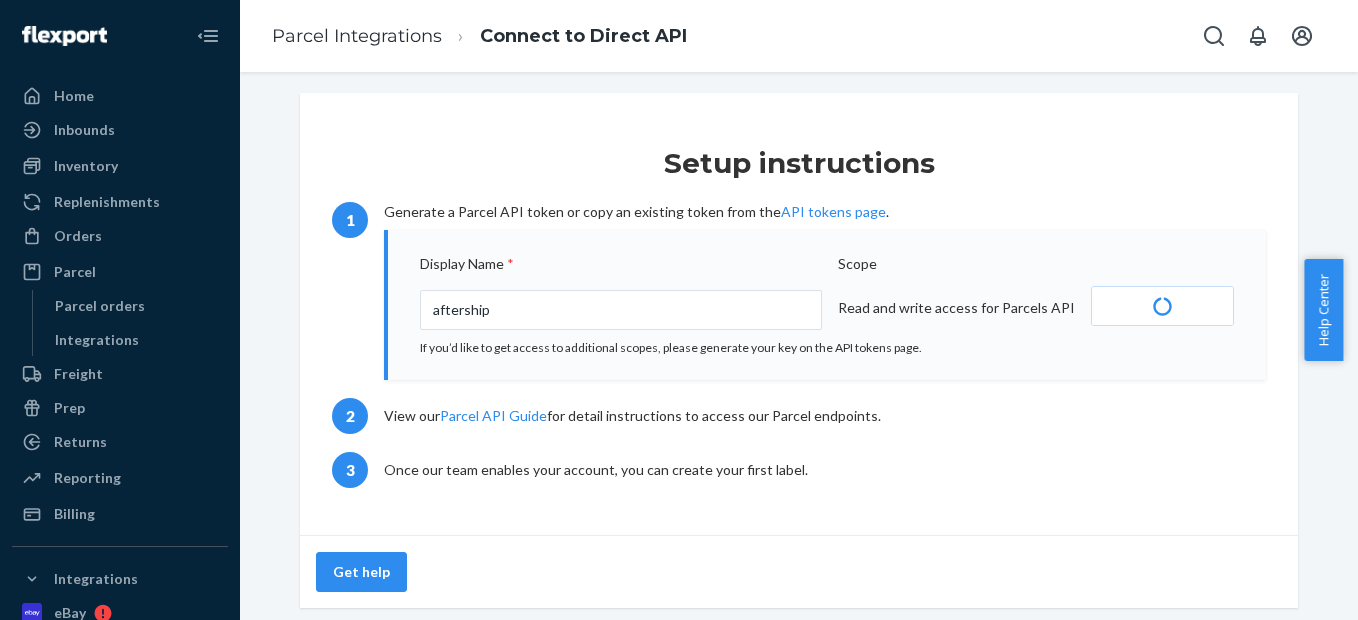 scroll, scrollTop: 55, scrollLeft: 0, axis: vertical 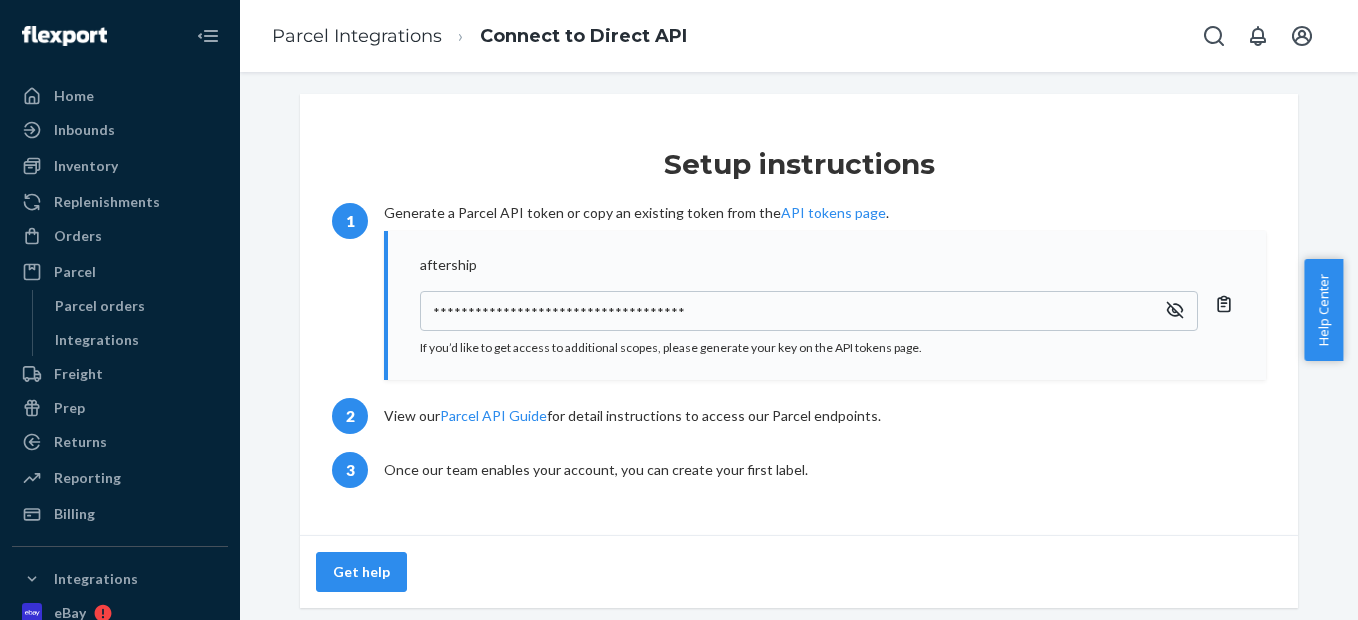click 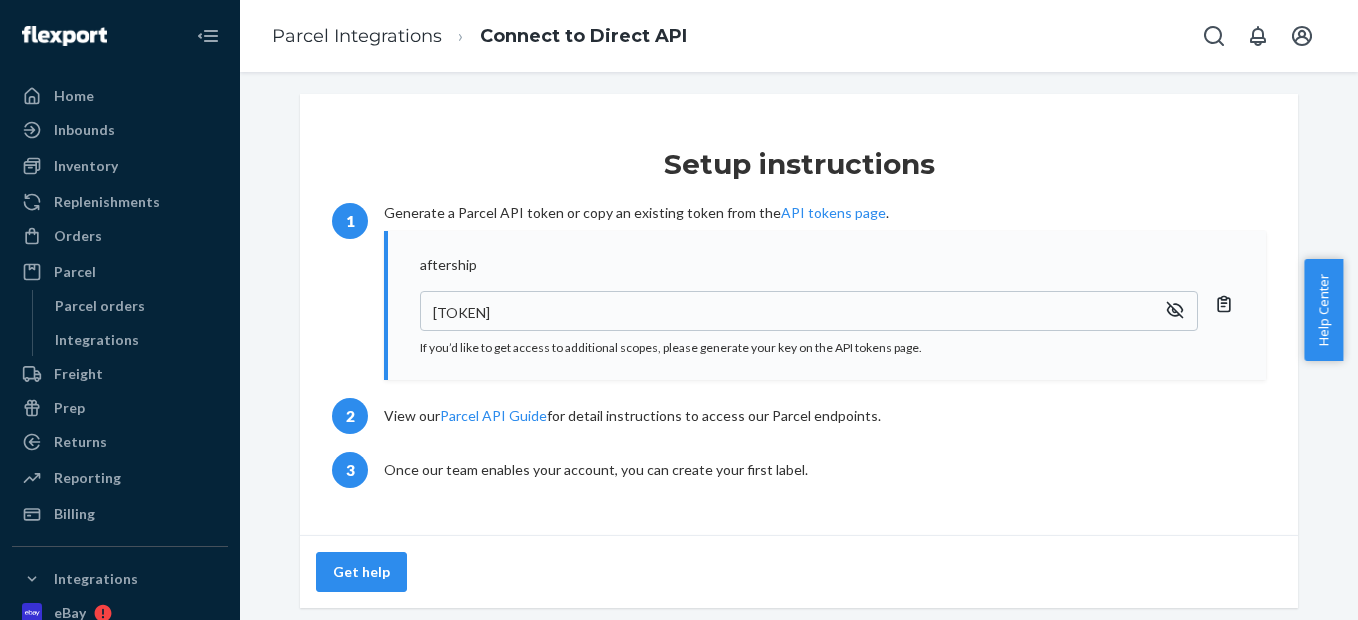 drag, startPoint x: 421, startPoint y: 308, endPoint x: 803, endPoint y: 312, distance: 382.02094 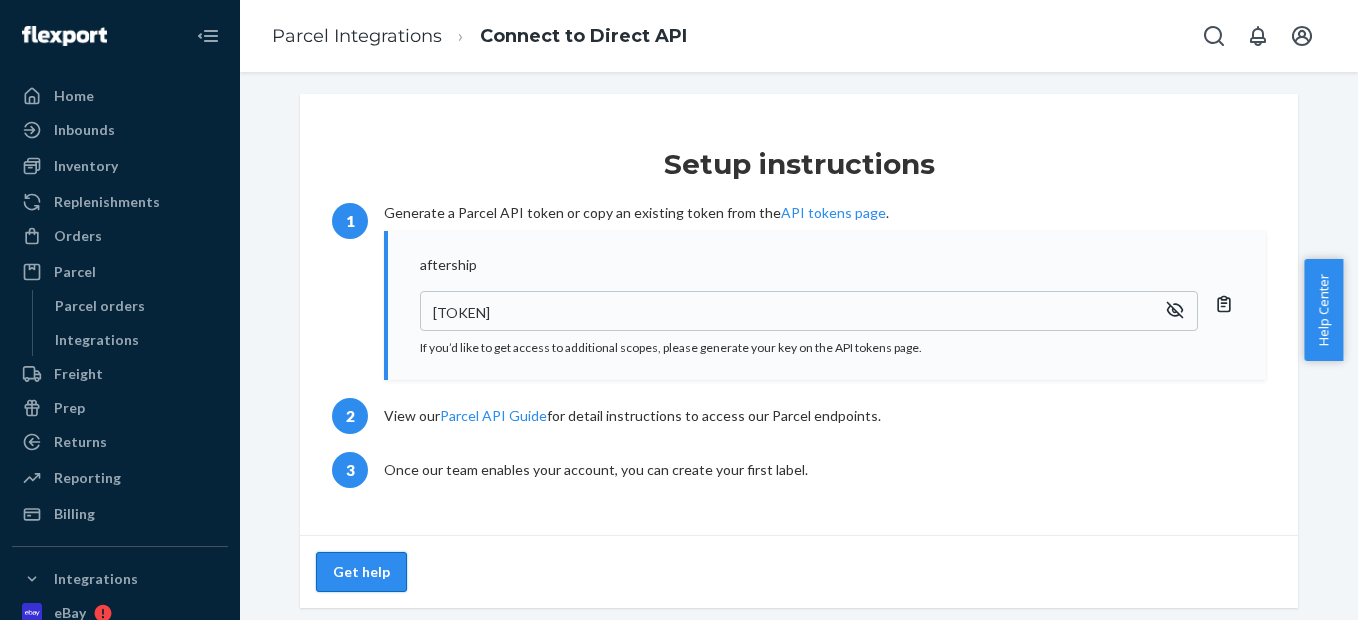 click on "Get help" at bounding box center [361, 572] 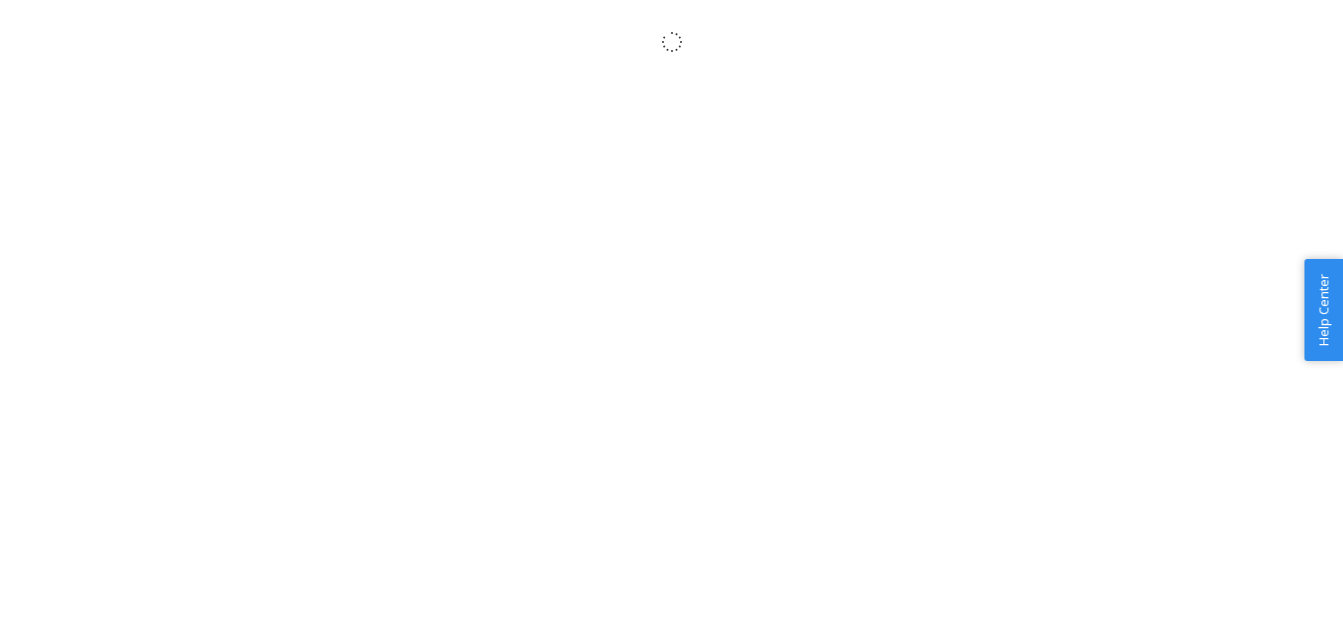 scroll, scrollTop: 0, scrollLeft: 0, axis: both 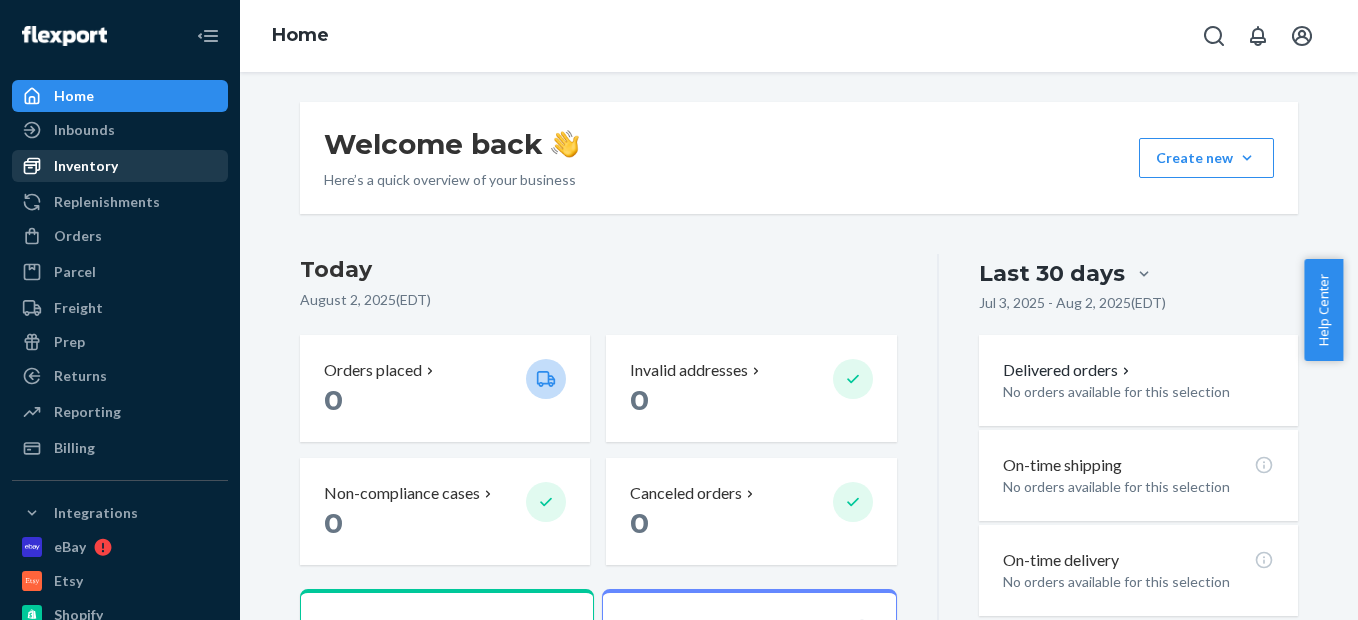 click on "Inventory" at bounding box center [86, 166] 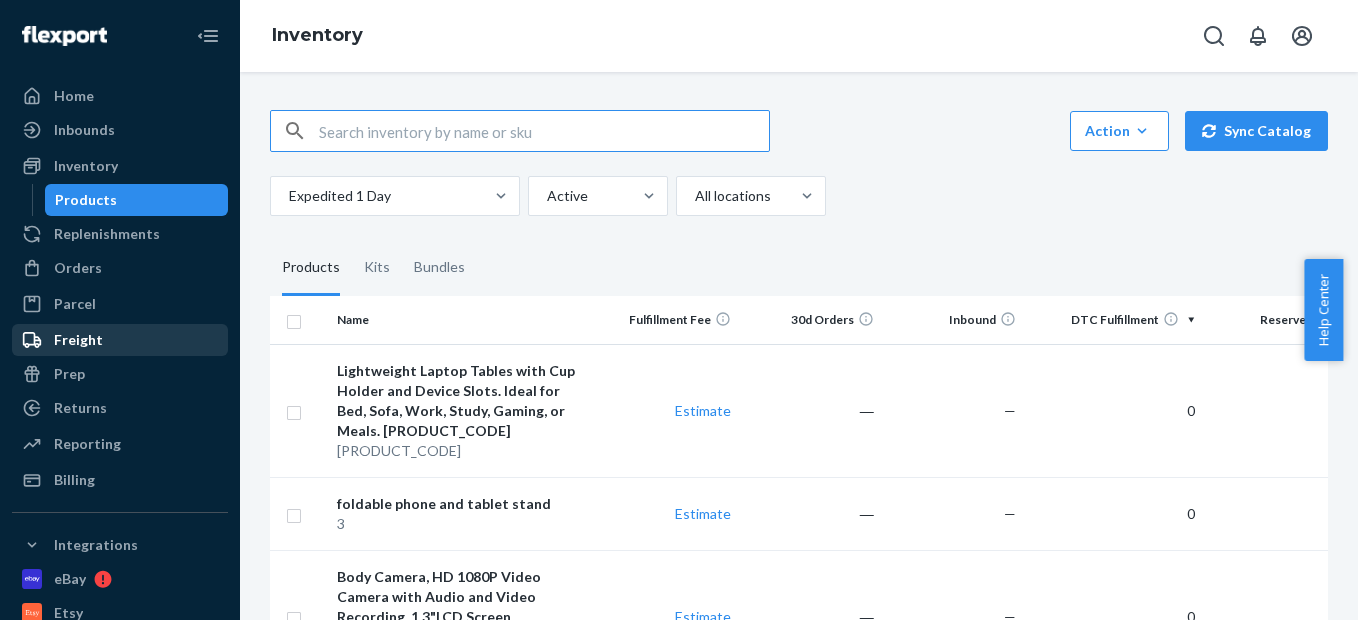 click on "Freight" at bounding box center (120, 340) 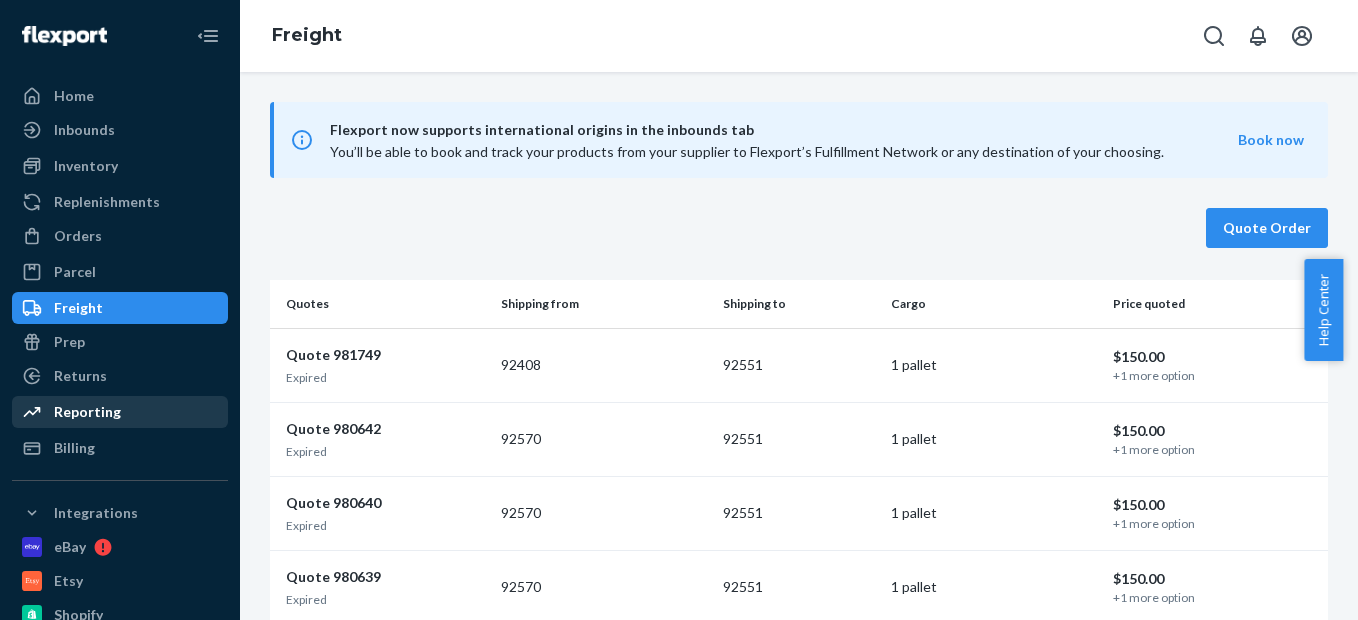 click on "Reporting" at bounding box center (120, 412) 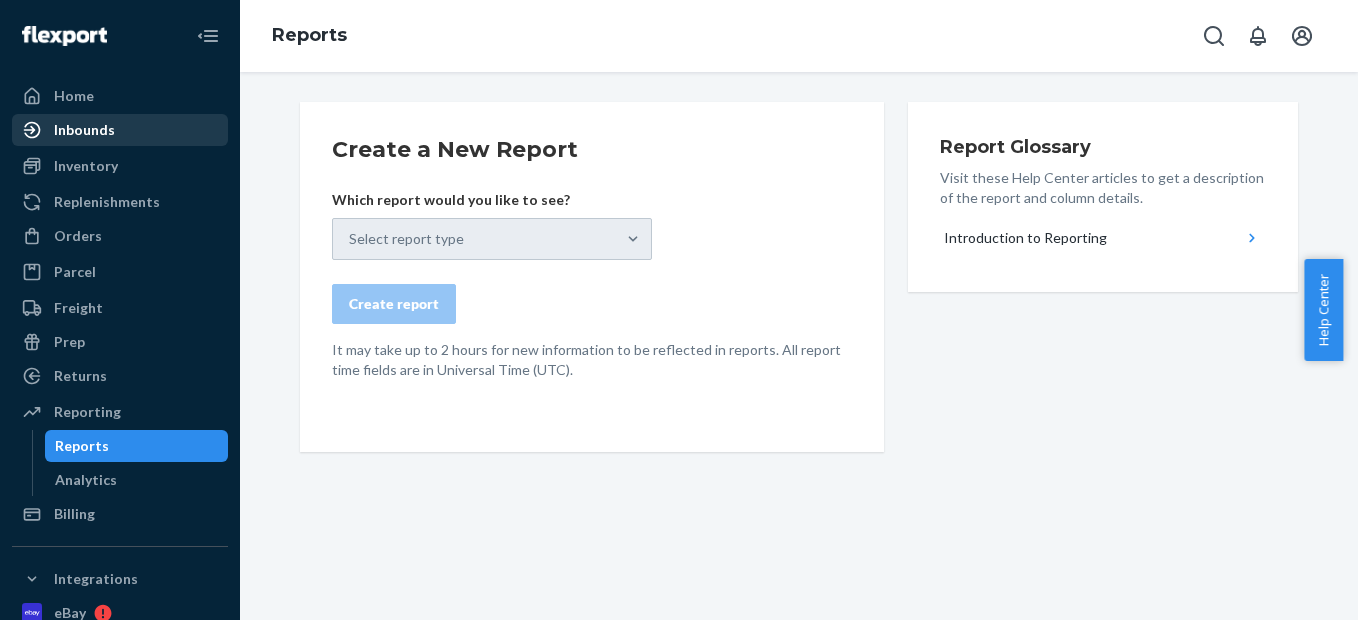 click on "Inbounds" at bounding box center [120, 130] 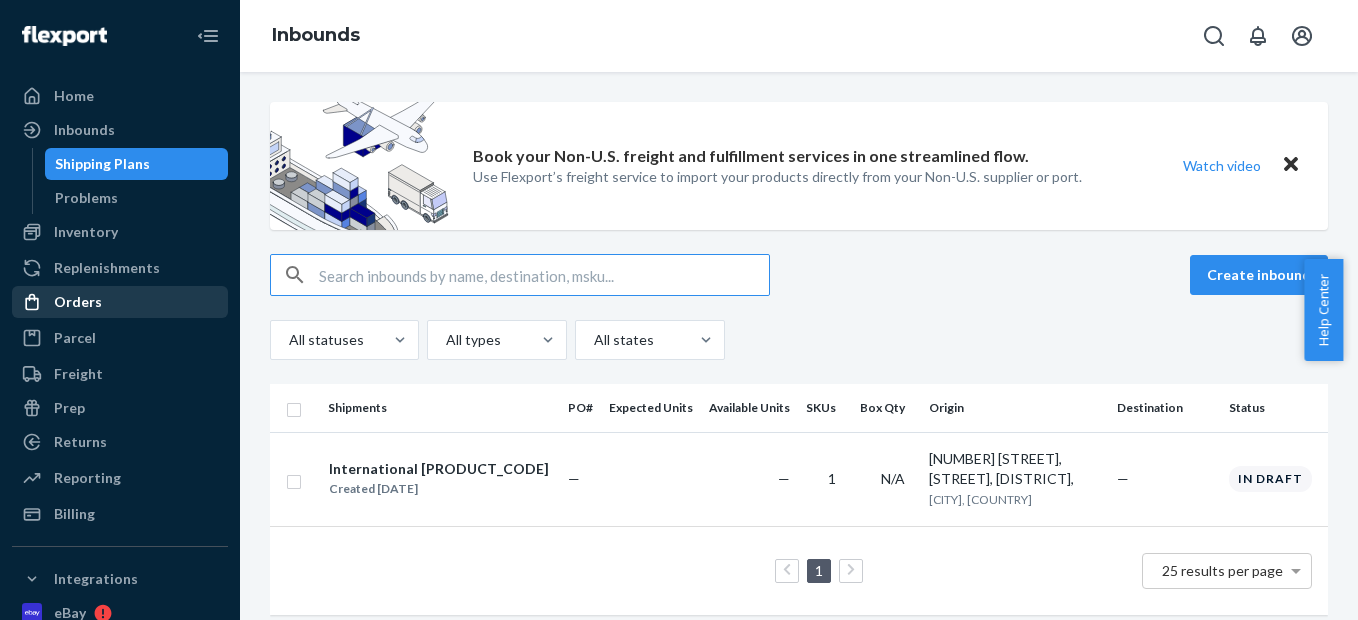 click on "Inventory" at bounding box center [120, 232] 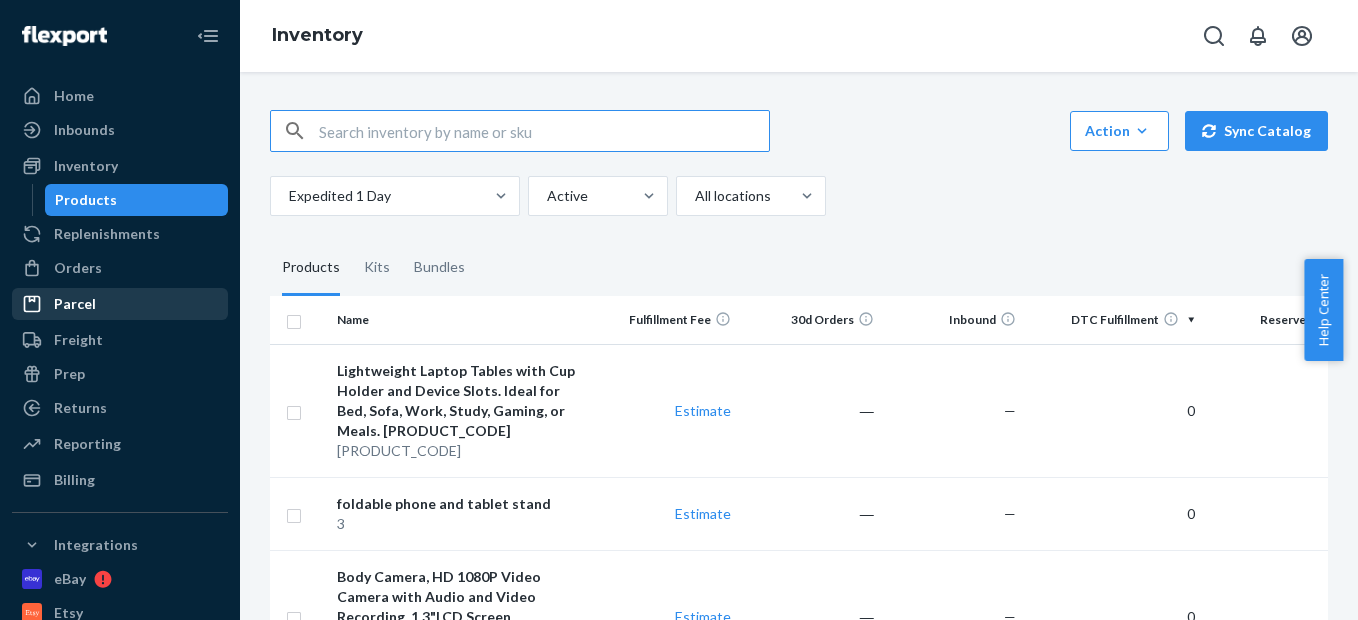 scroll, scrollTop: 330, scrollLeft: 0, axis: vertical 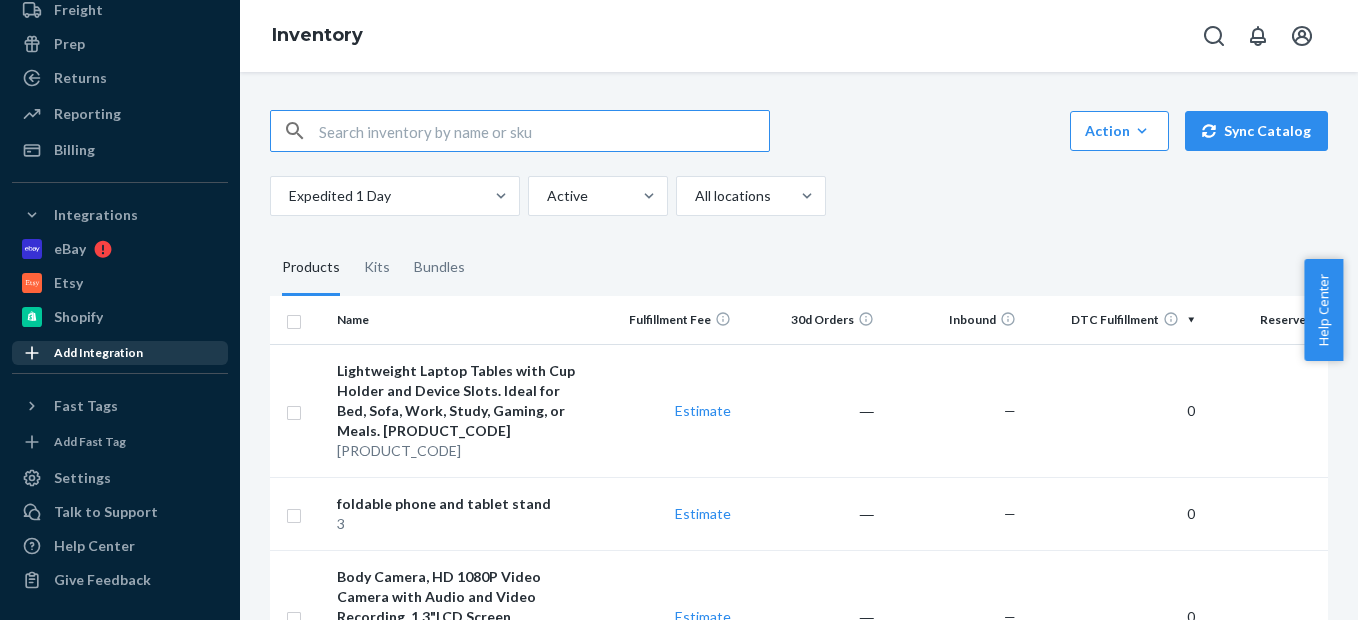 click on "Add Integration" at bounding box center (98, 352) 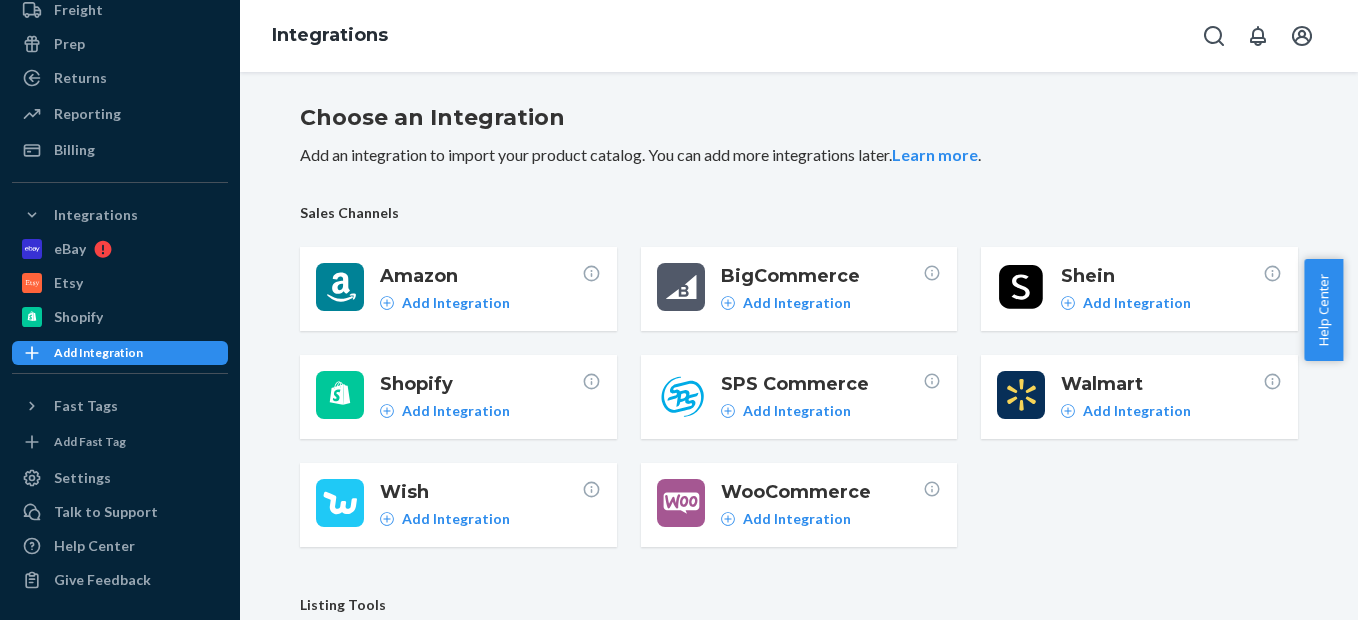 scroll, scrollTop: 298, scrollLeft: 0, axis: vertical 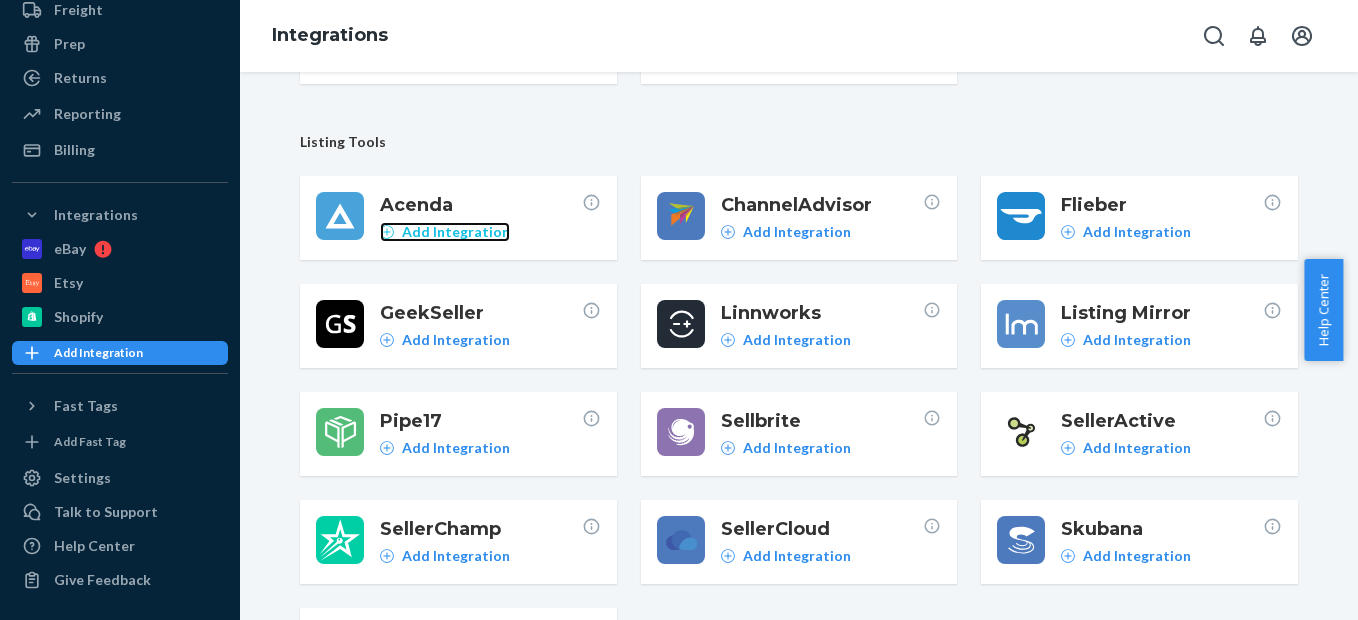 click on "Add Integration" at bounding box center (456, 232) 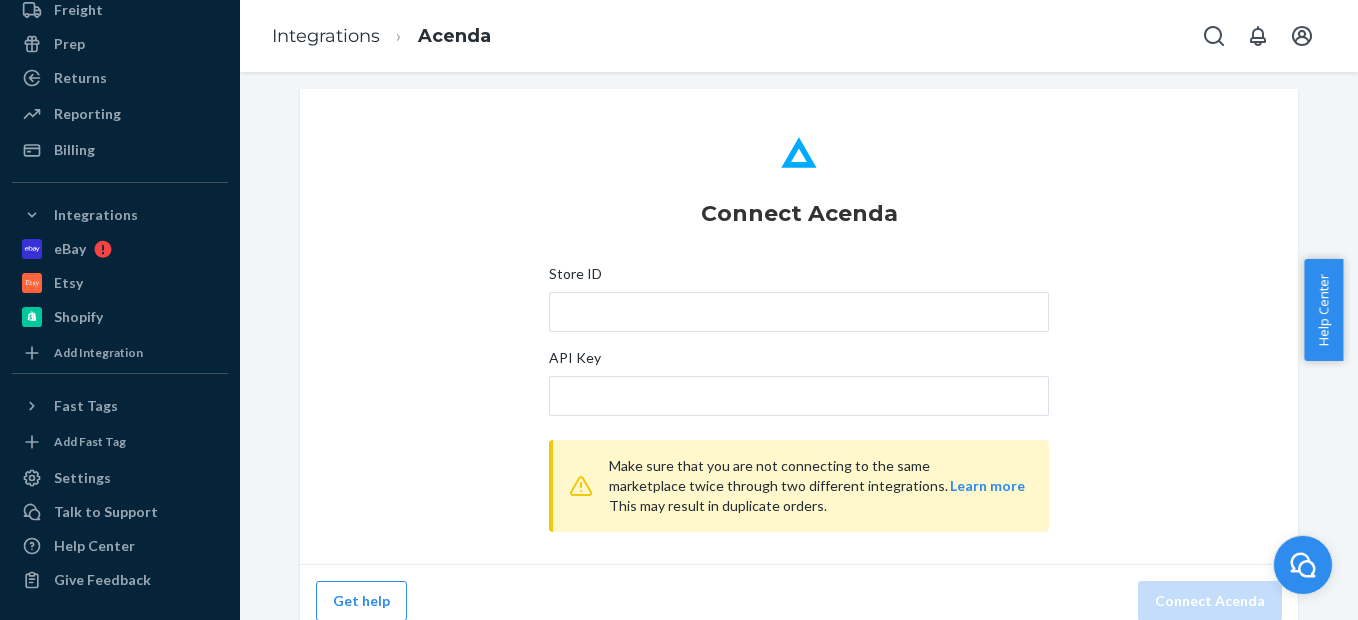 scroll, scrollTop: 89, scrollLeft: 0, axis: vertical 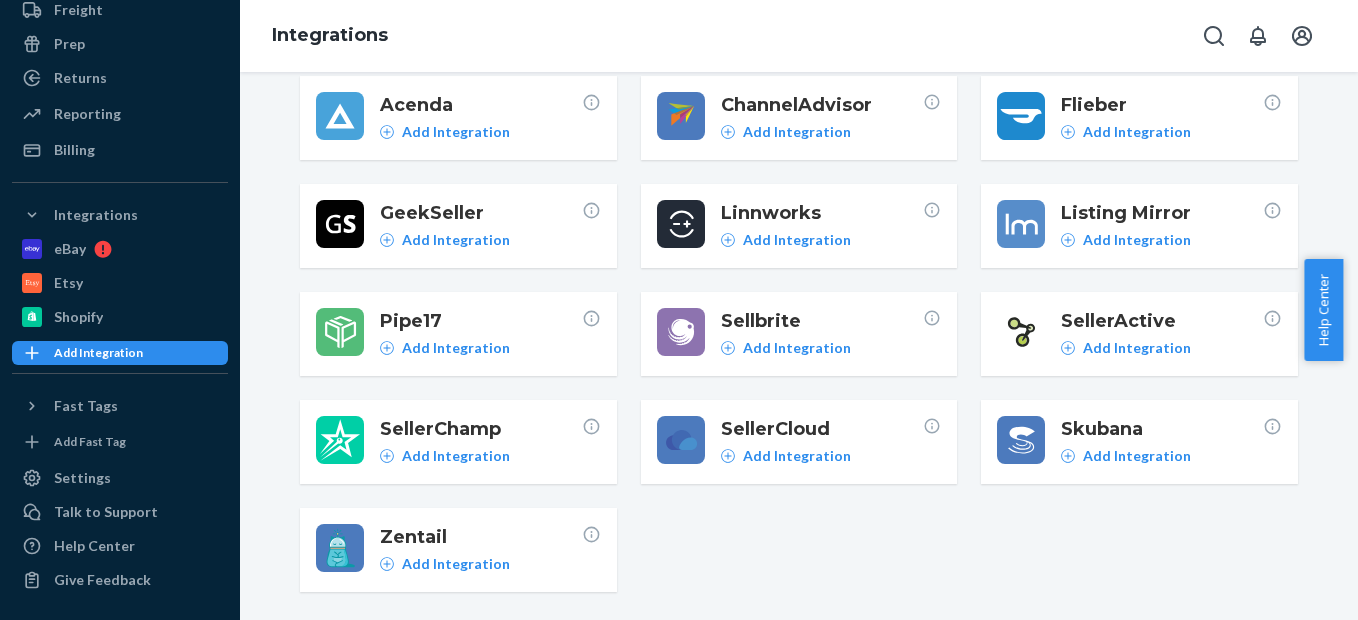 click on "Add Integration" at bounding box center (490, 457) 